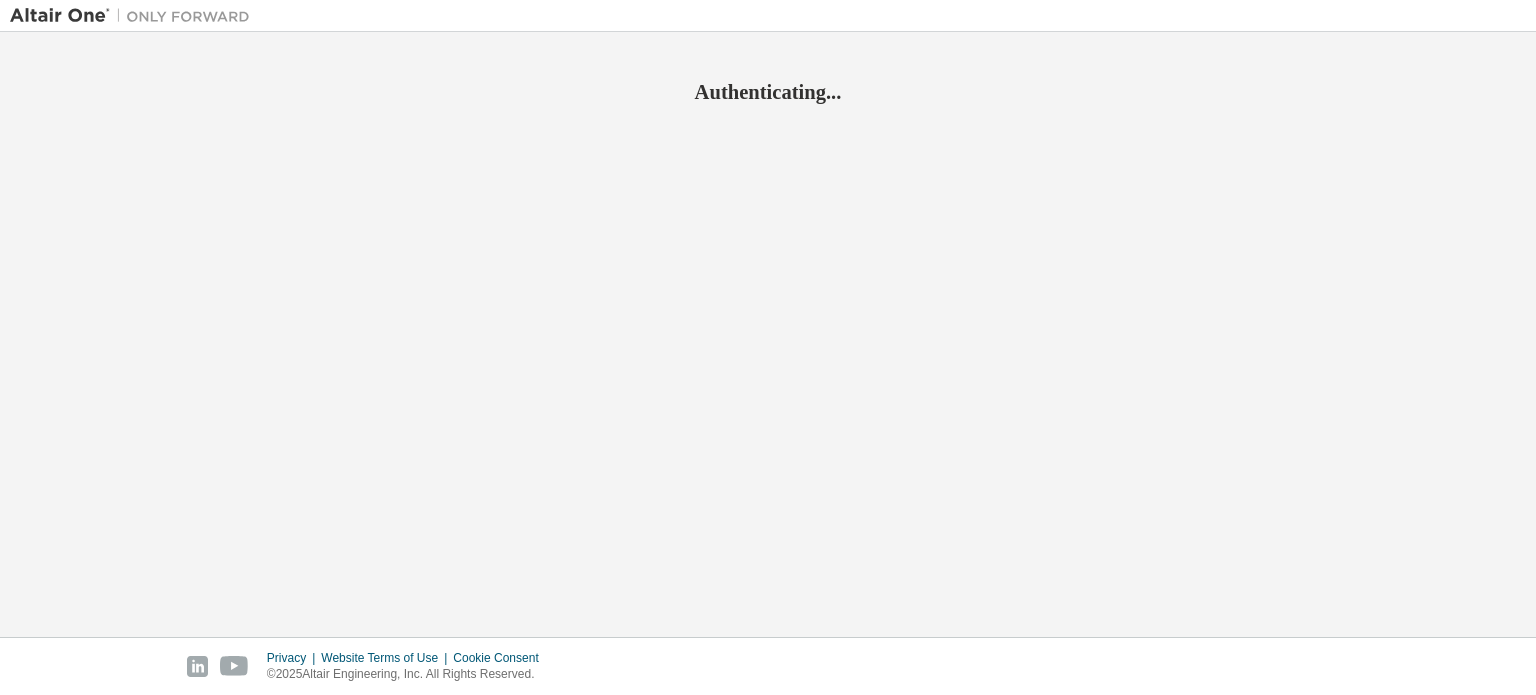 scroll, scrollTop: 0, scrollLeft: 0, axis: both 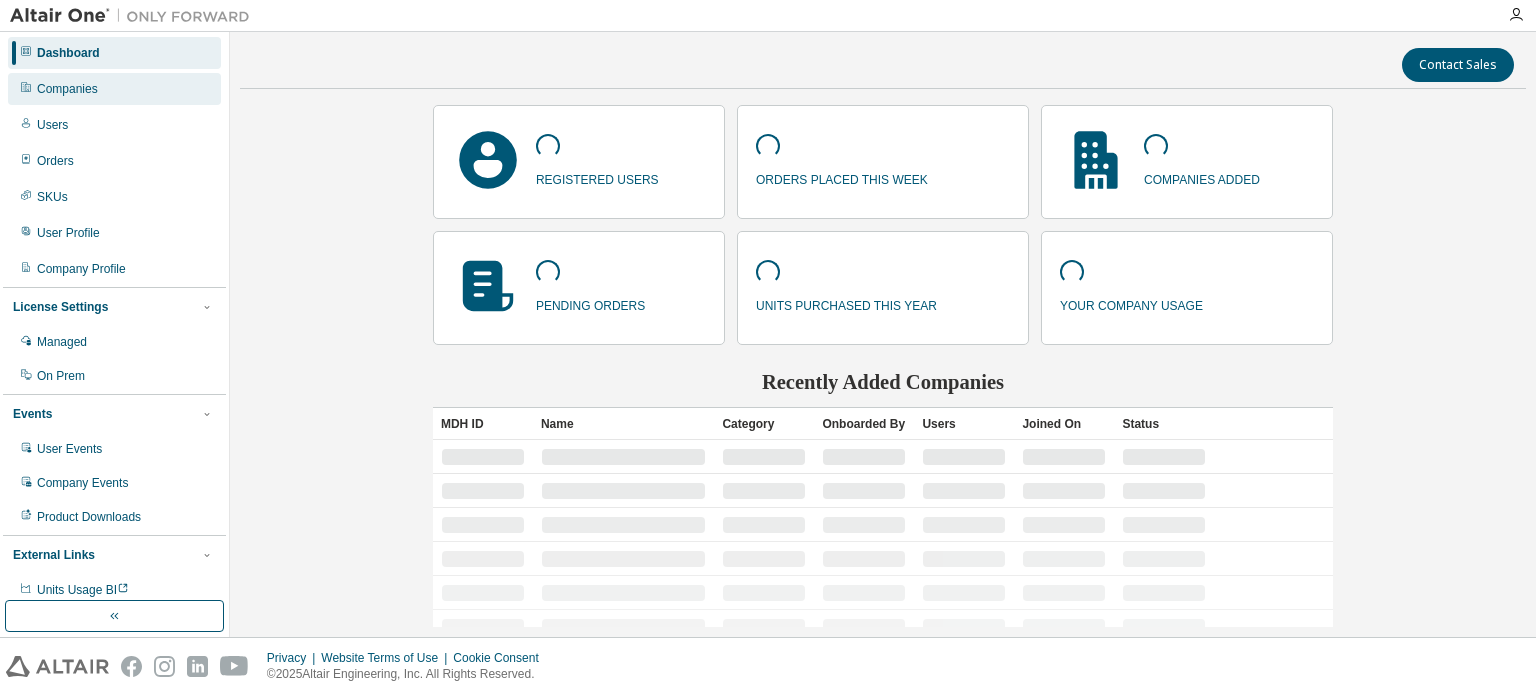 click on "Companies" at bounding box center [114, 89] 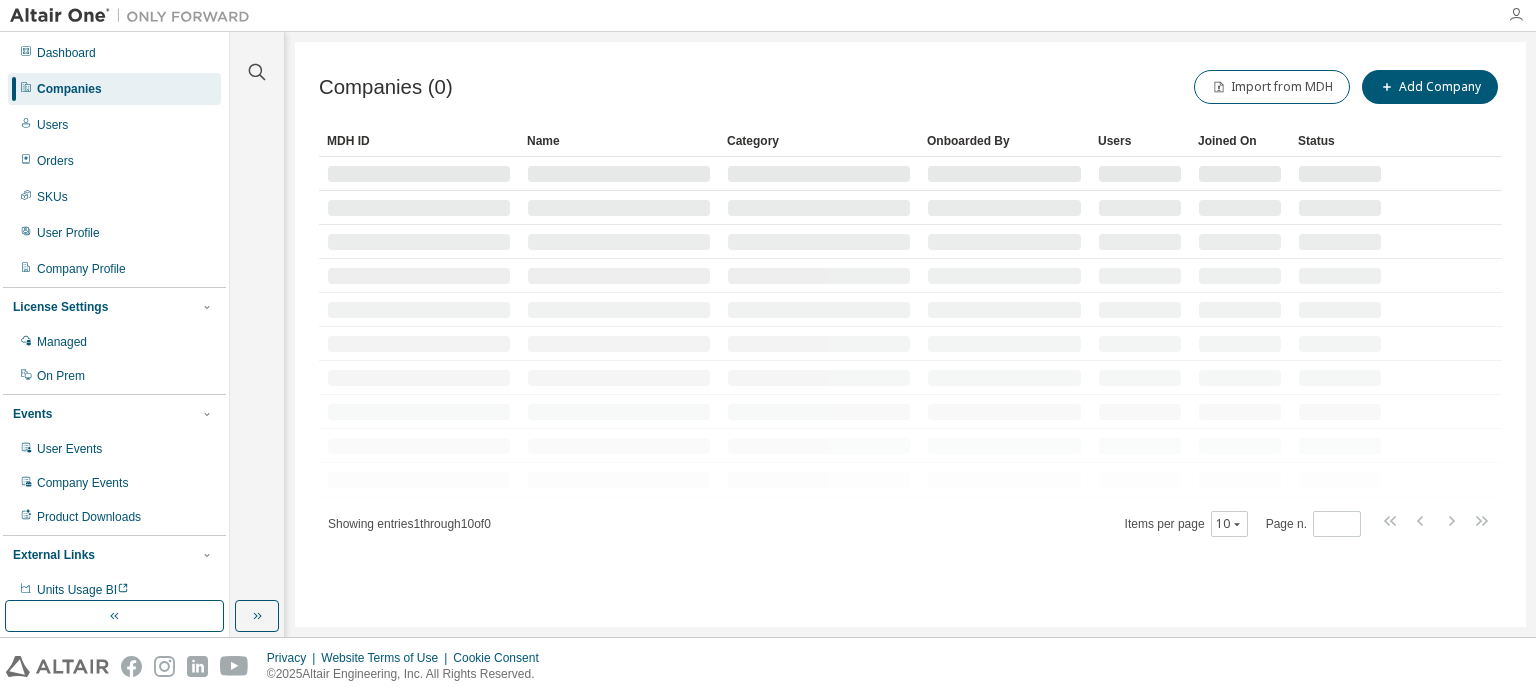 click at bounding box center (1516, 15) 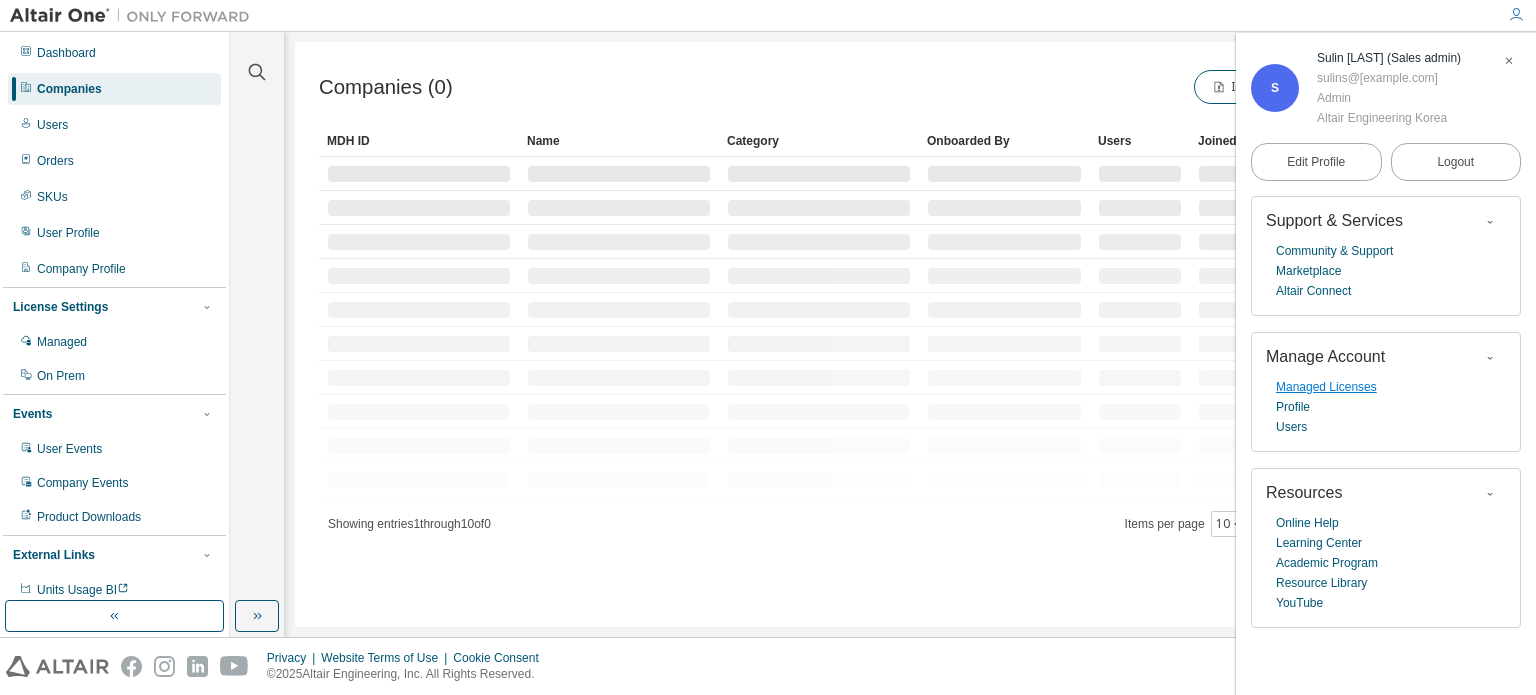 click on "Managed Licenses" at bounding box center [1326, 387] 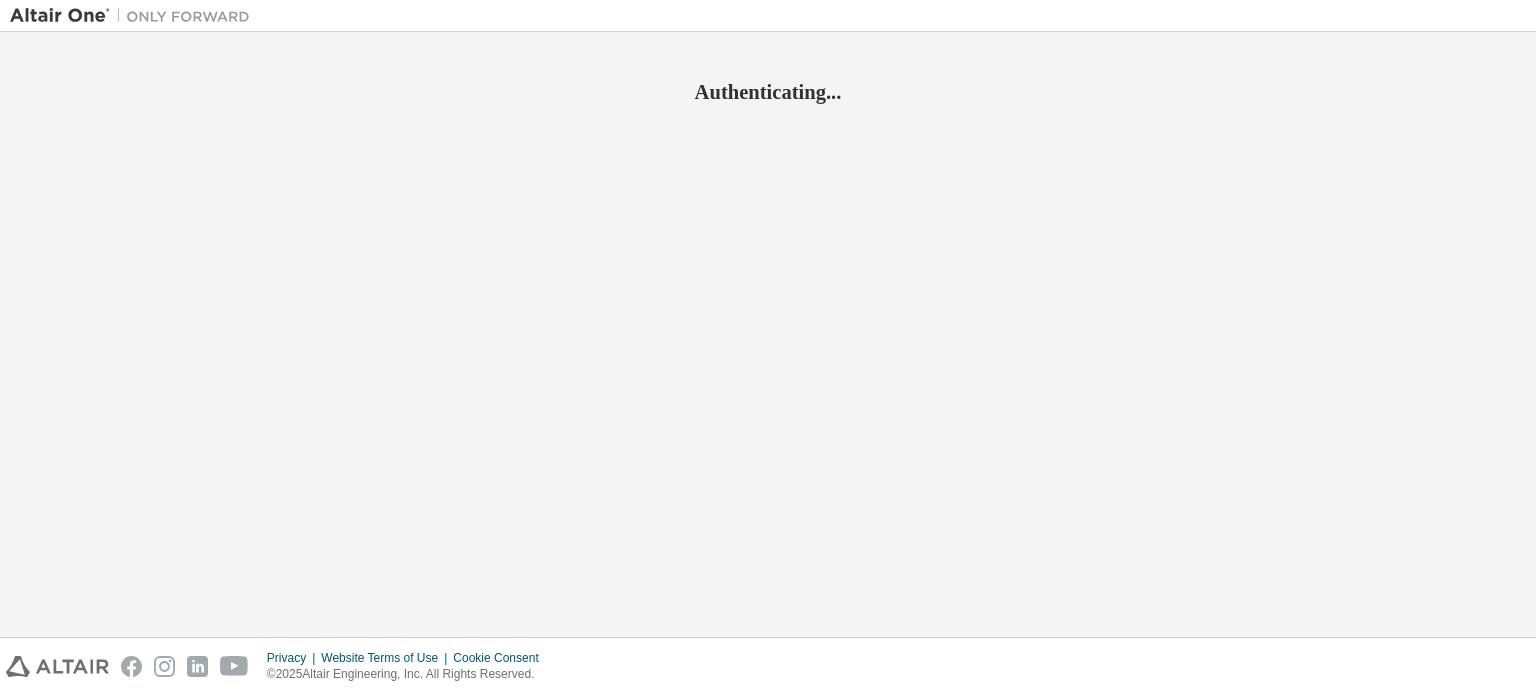 scroll, scrollTop: 0, scrollLeft: 0, axis: both 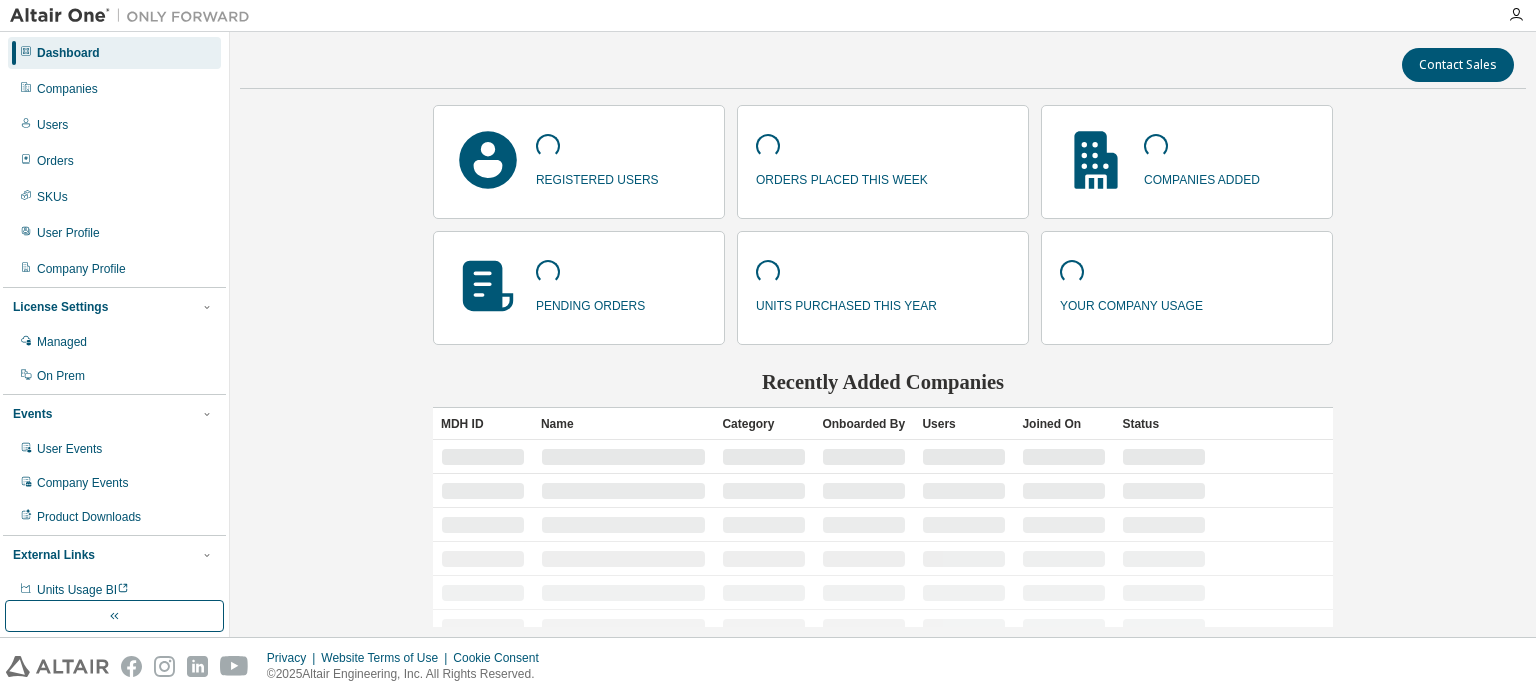 click on "Companies" at bounding box center (114, 89) 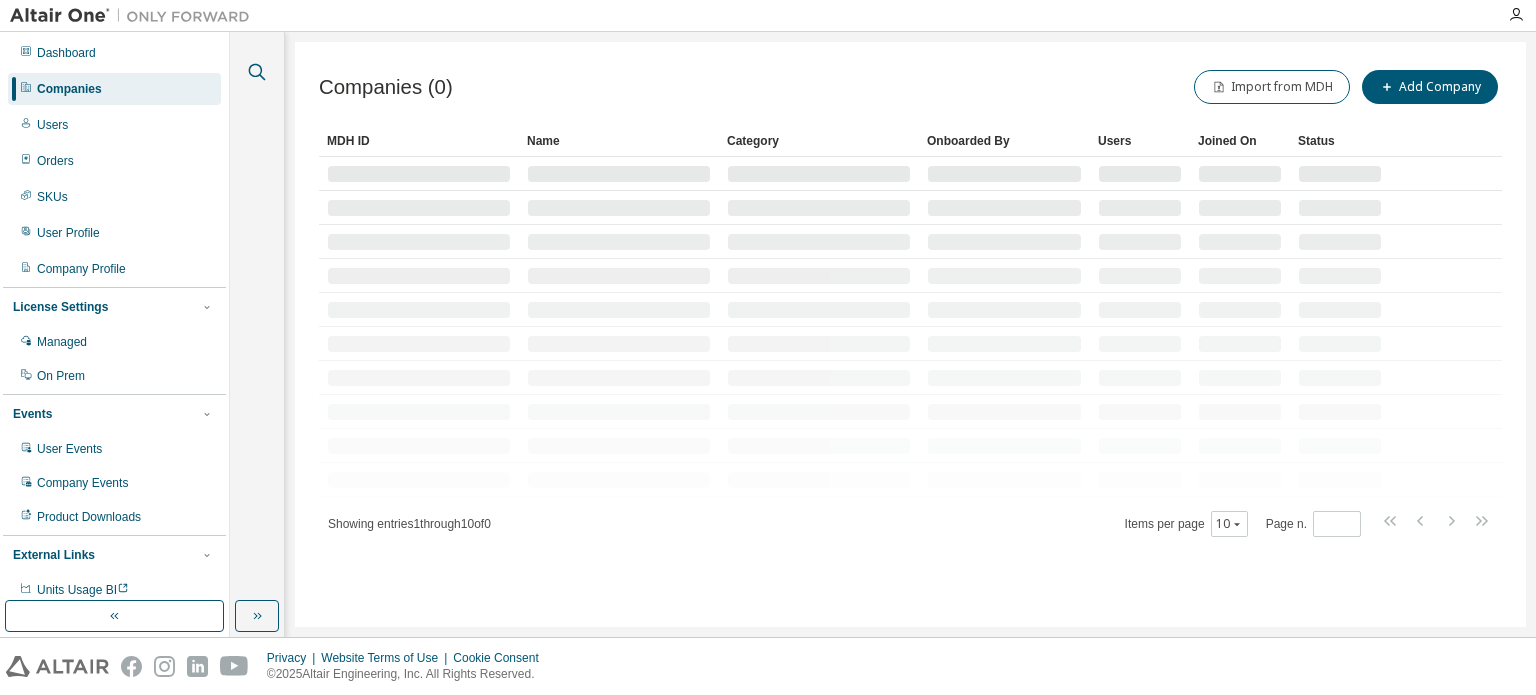 drag, startPoint x: 248, startPoint y: 79, endPoint x: 268, endPoint y: 72, distance: 21.189621 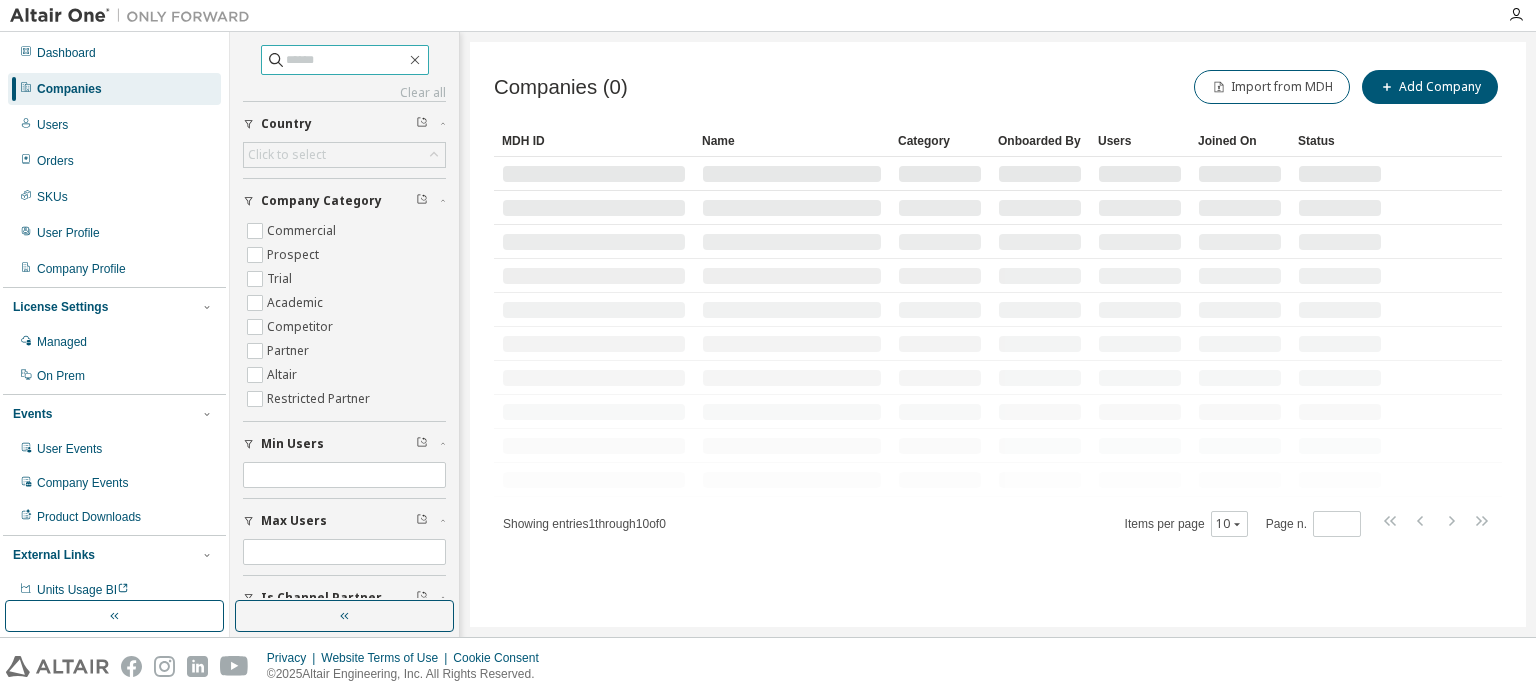 click at bounding box center [346, 60] 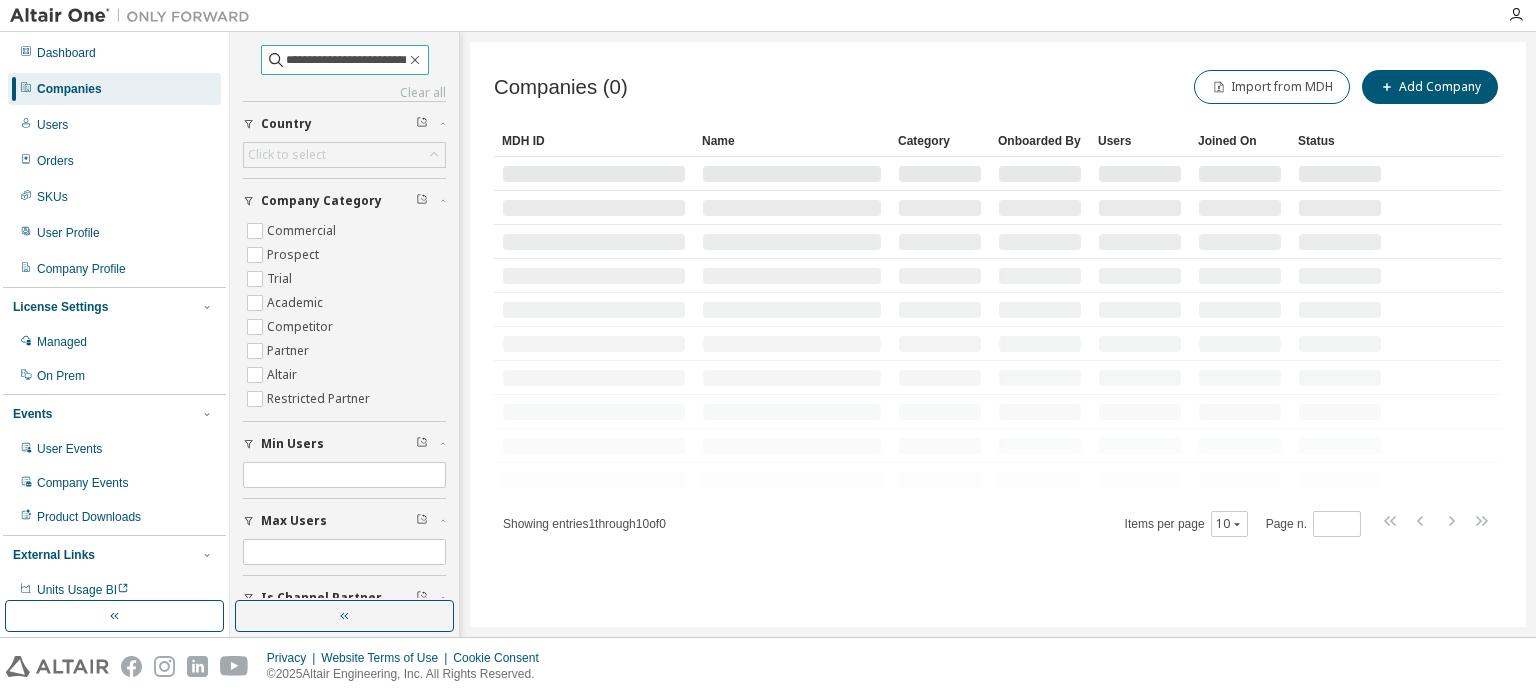 scroll, scrollTop: 0, scrollLeft: 20, axis: horizontal 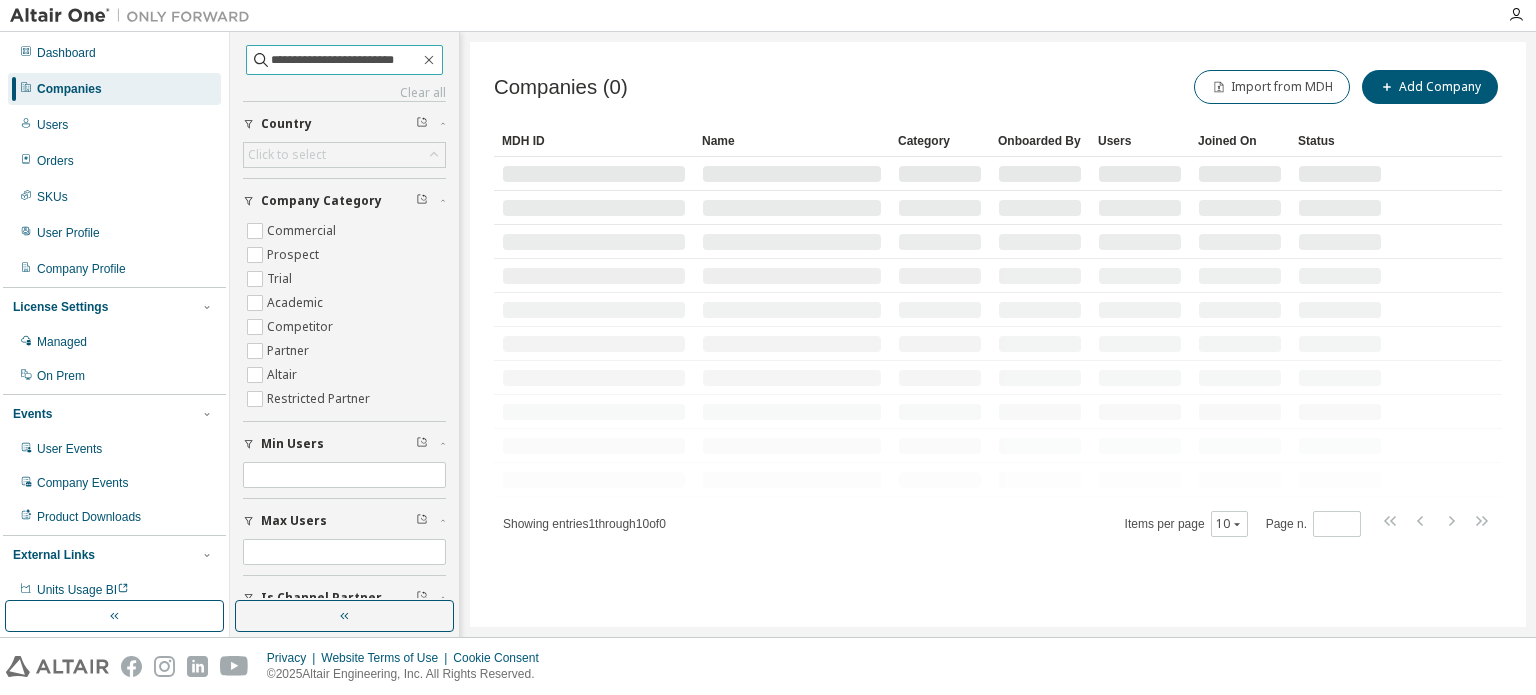 type on "**********" 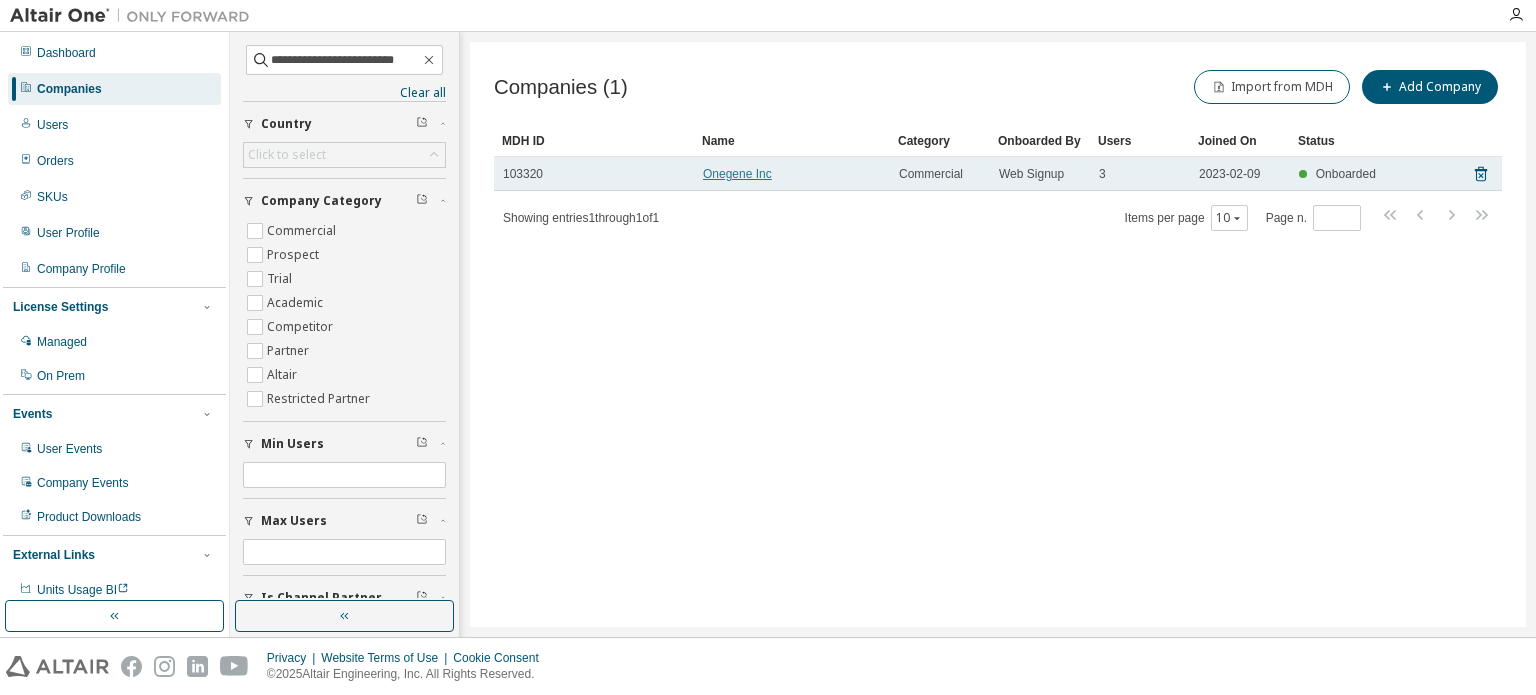 click on "Onegene Inc" at bounding box center [737, 174] 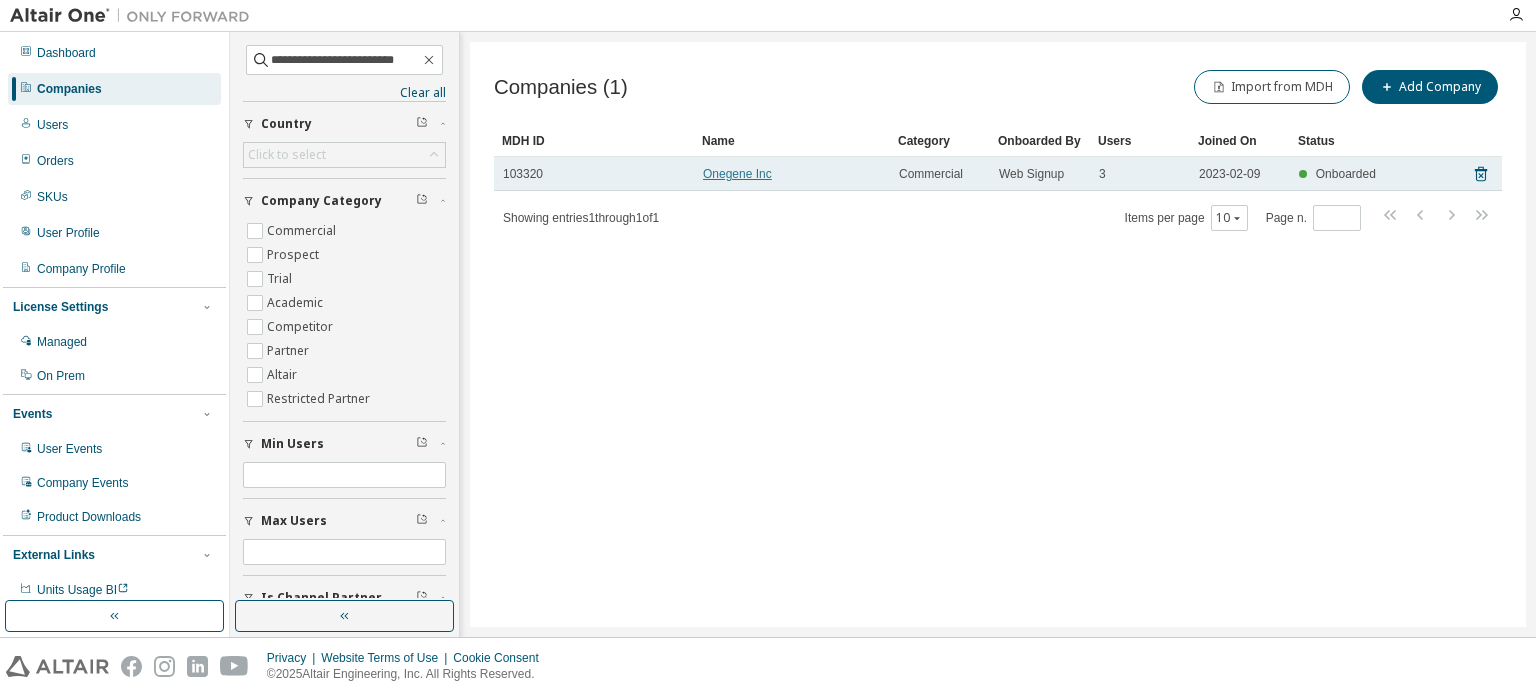 scroll, scrollTop: 0, scrollLeft: 0, axis: both 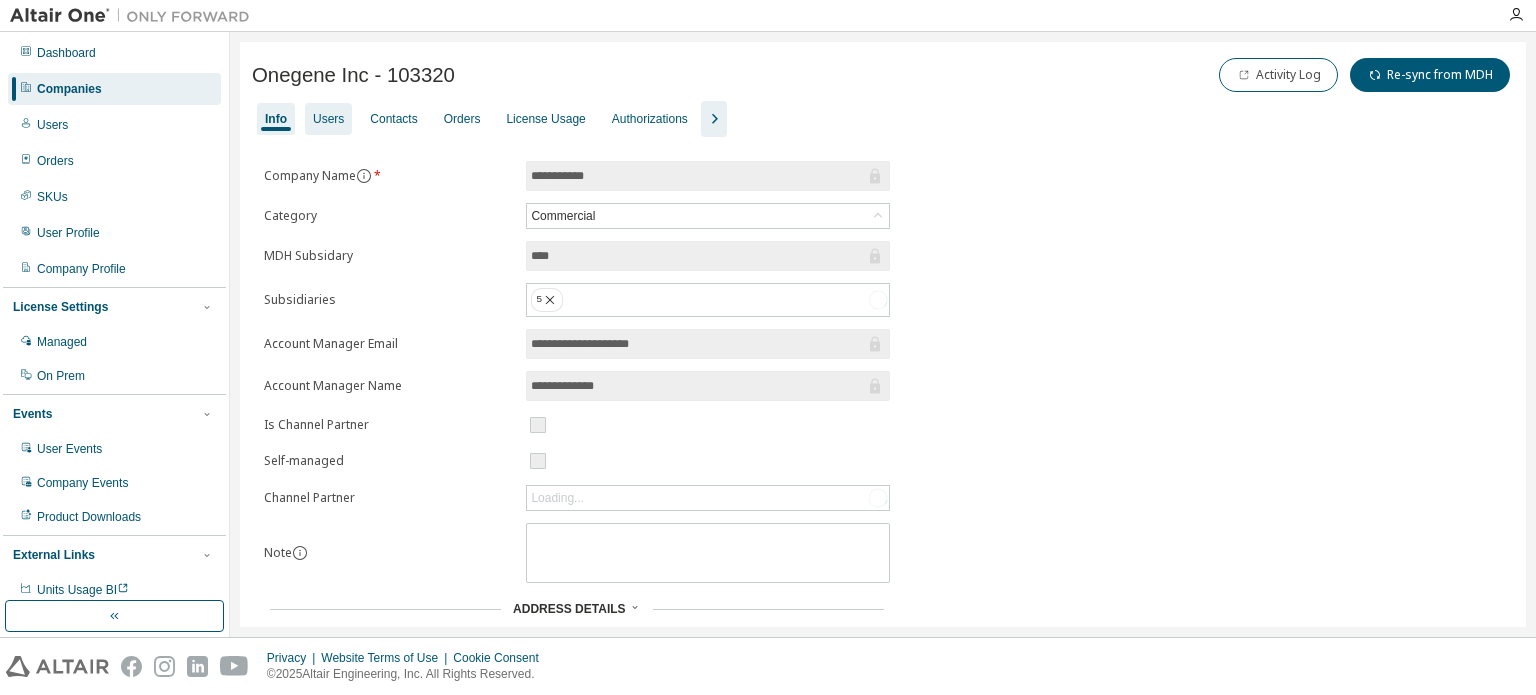 click on "Users" at bounding box center (328, 119) 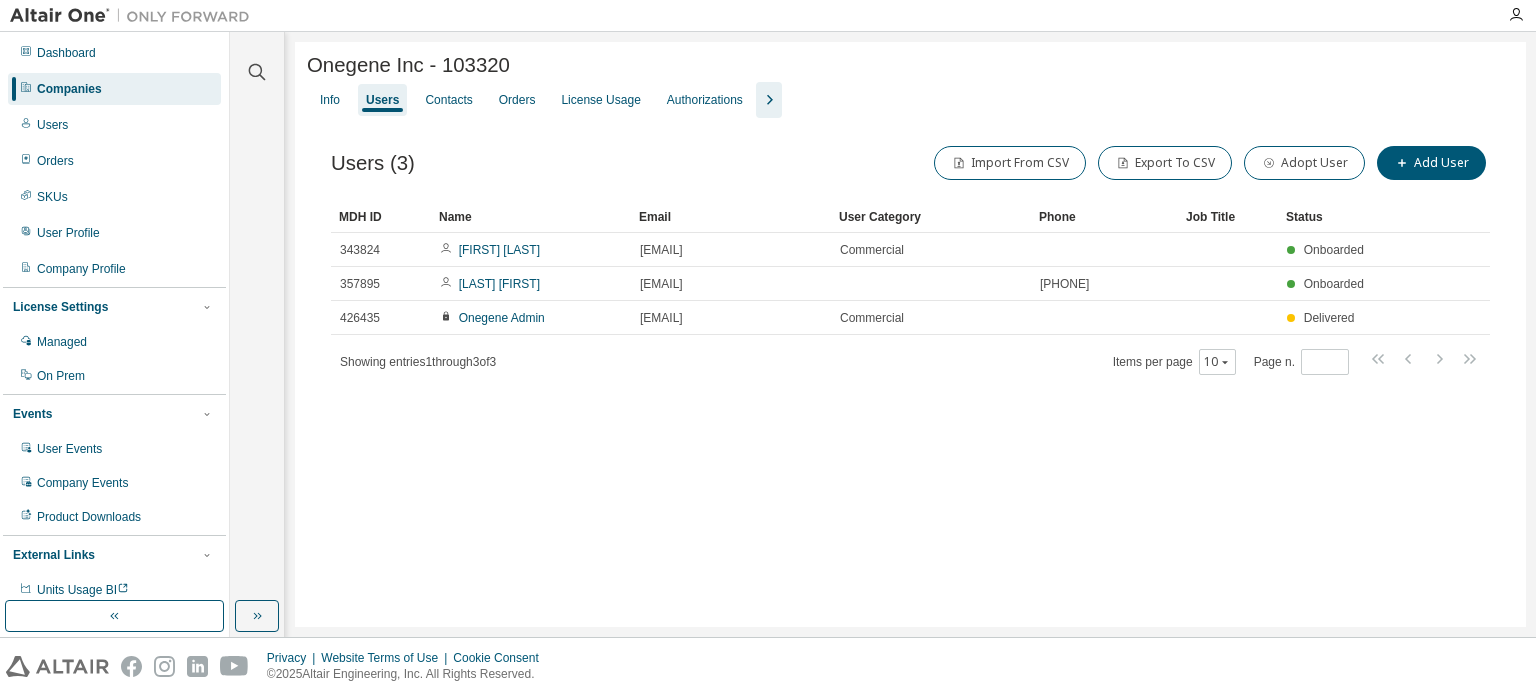 click on "Dashboard Companies Users Orders SKUs User Profile Company Profile License Settings Managed On Prem Events User Events Company Events Product Downloads External Links Units Usage BI" at bounding box center (115, 334) 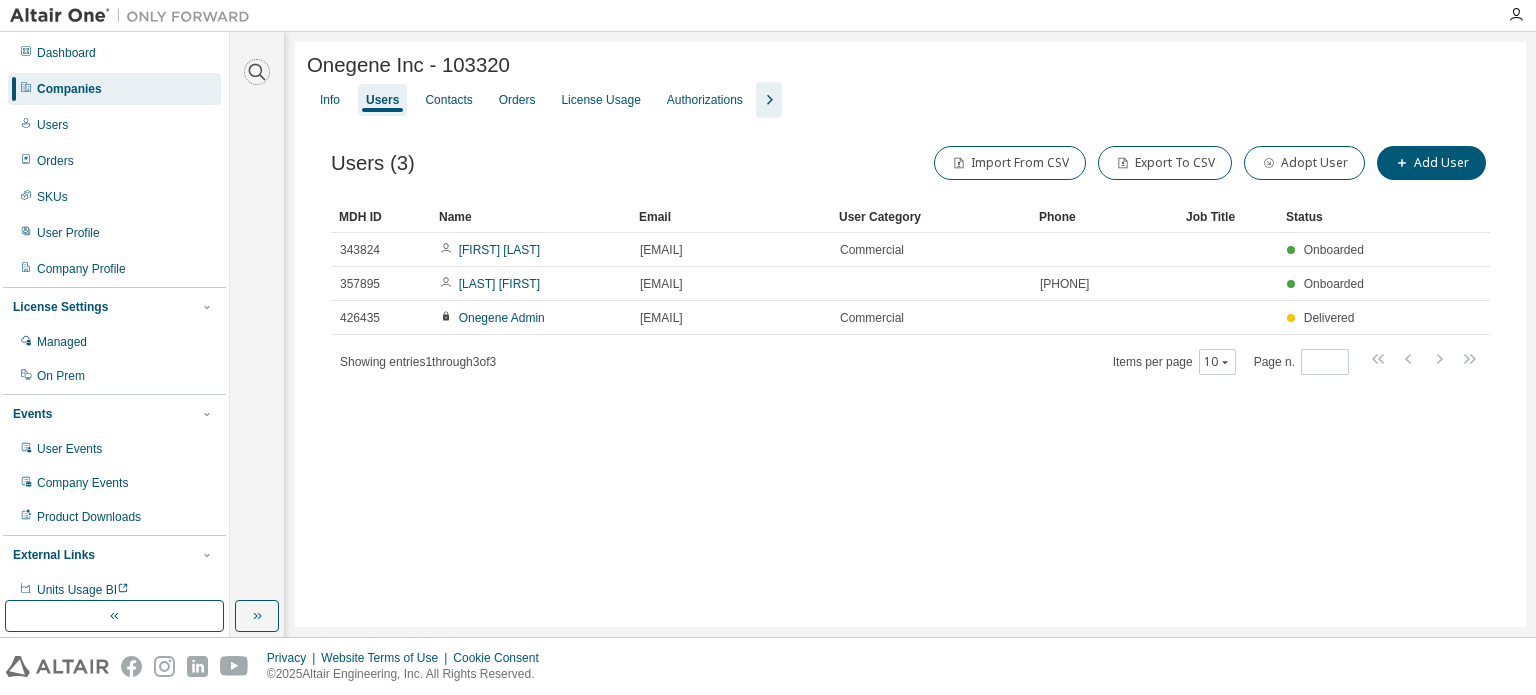 click 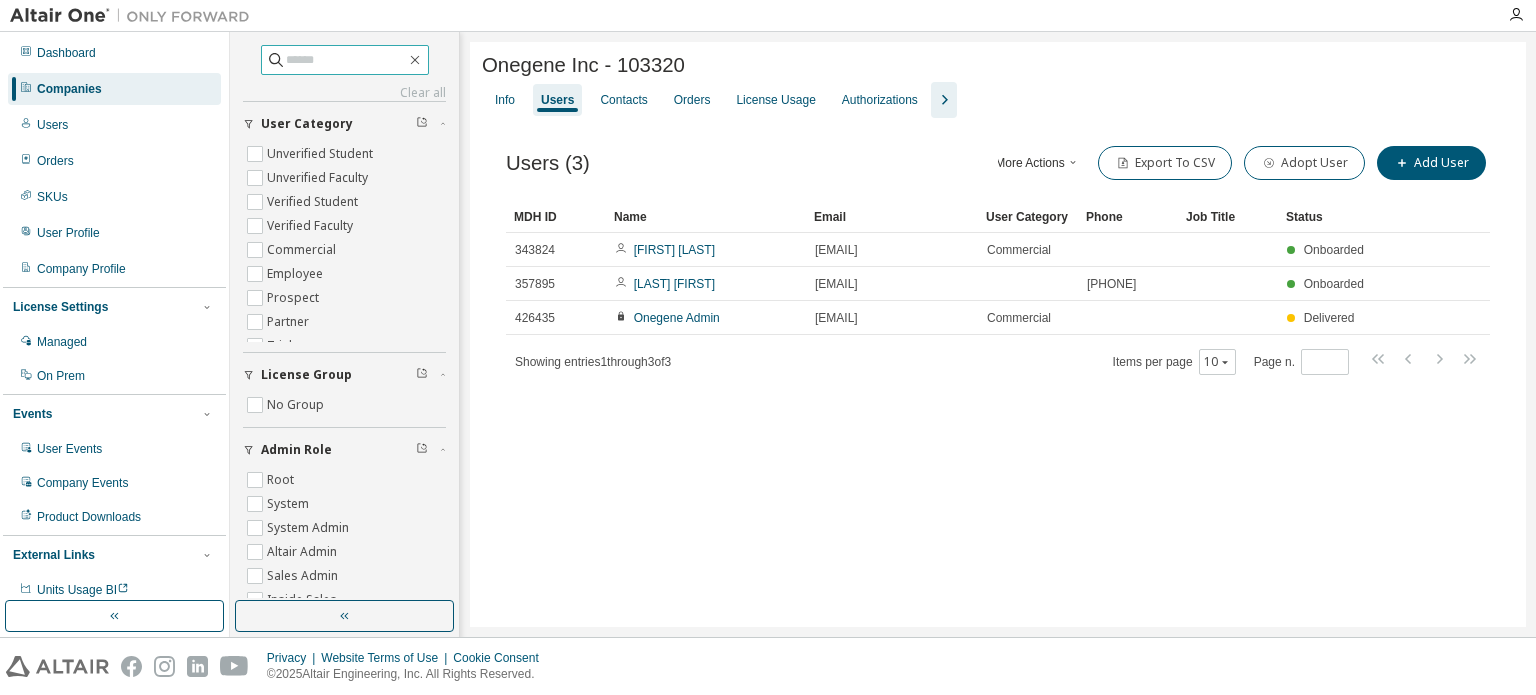 click at bounding box center (346, 60) 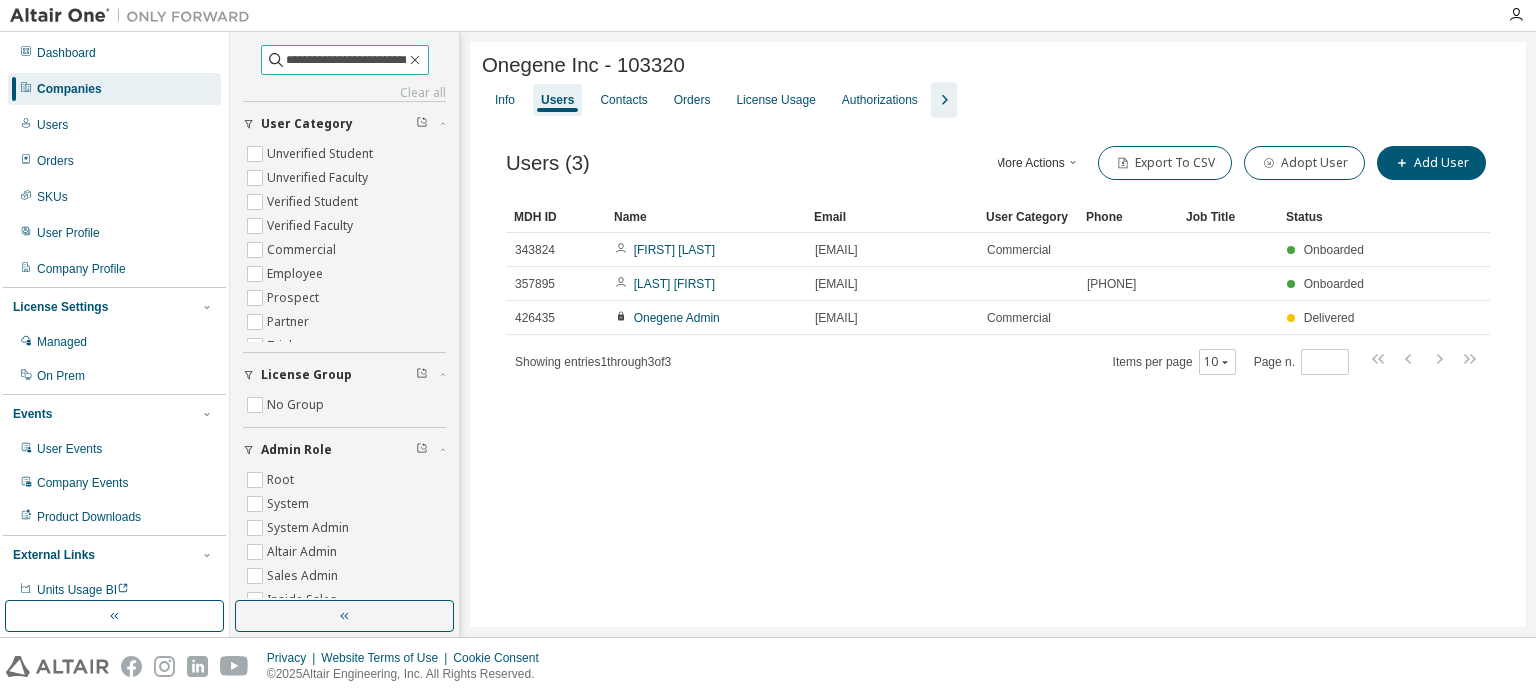 scroll, scrollTop: 0, scrollLeft: 20, axis: horizontal 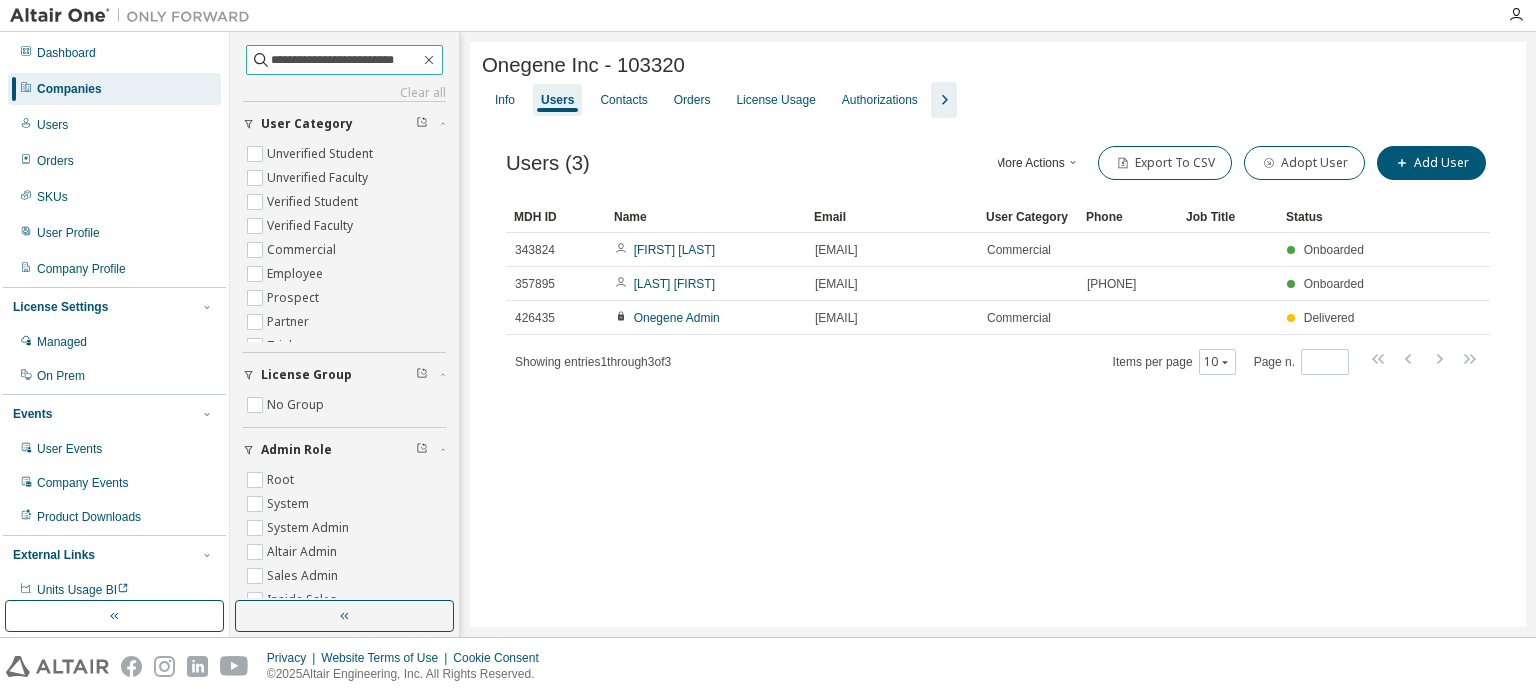 type on "**********" 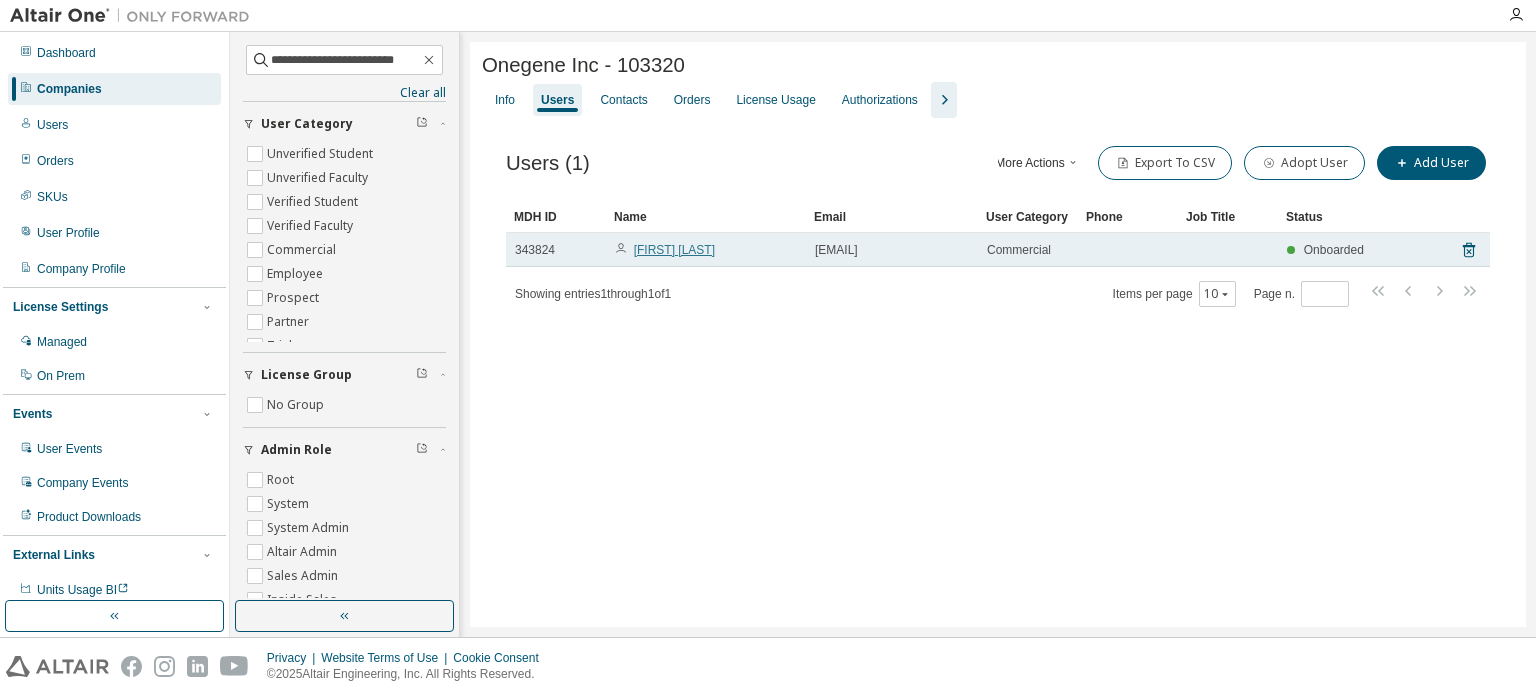 click on "[FIRST] [LAST]" at bounding box center (674, 250) 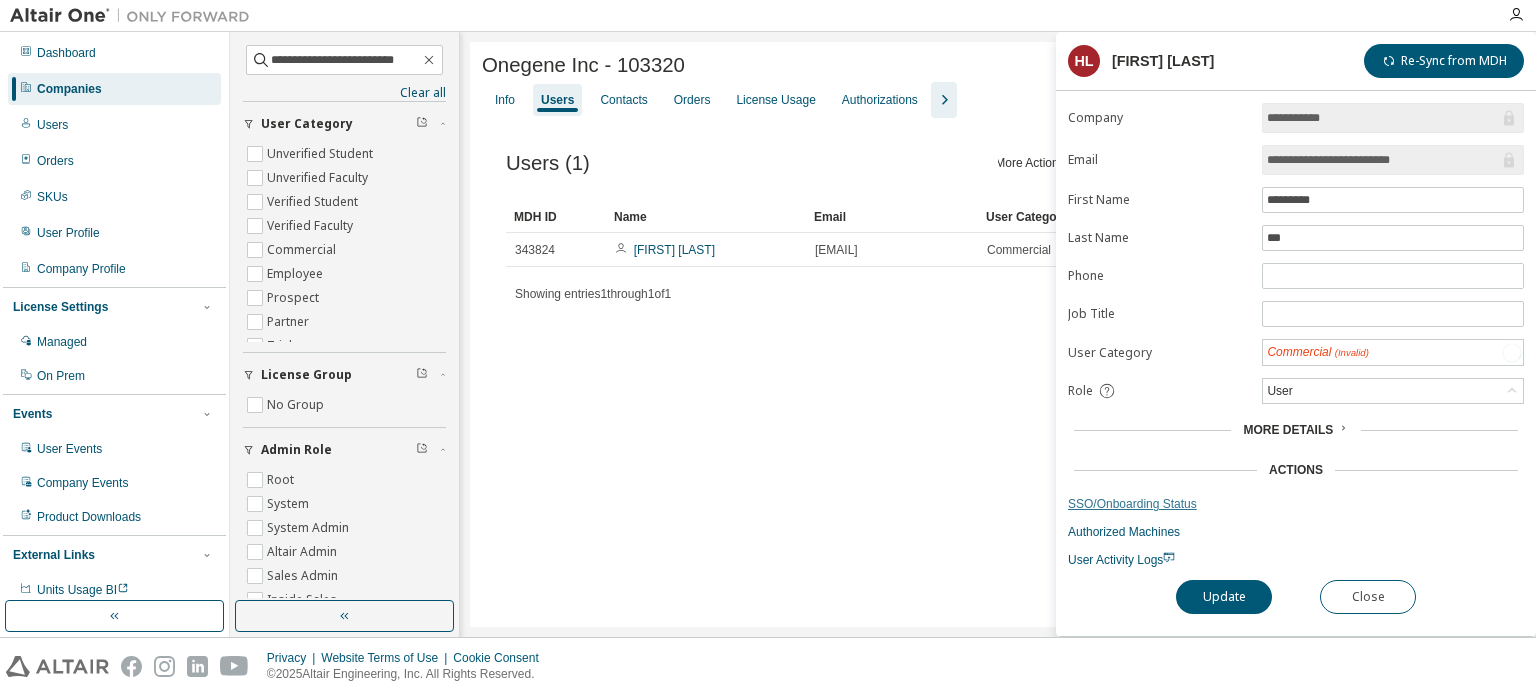 click on "SSO/Onboarding Status" at bounding box center [1296, 504] 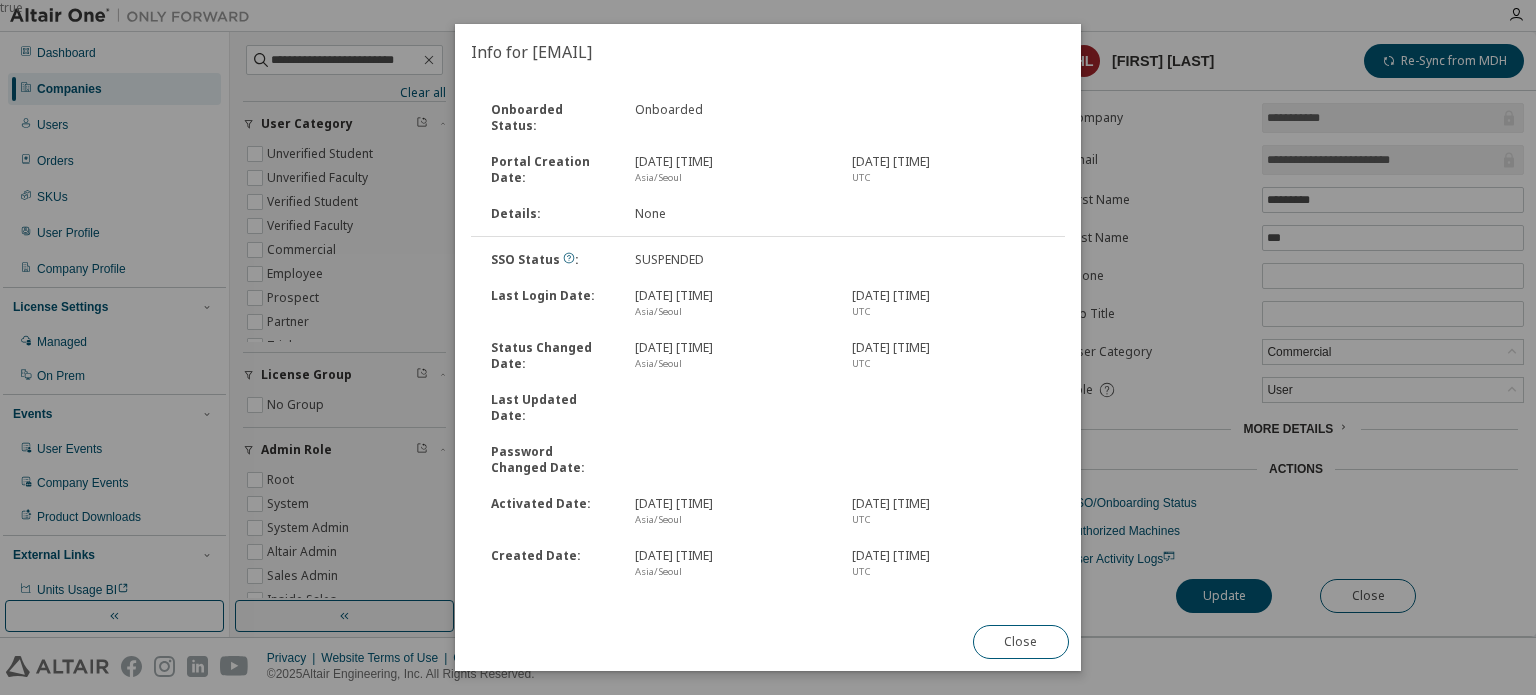 click on "Unsuspend User" at bounding box center [520, 619] 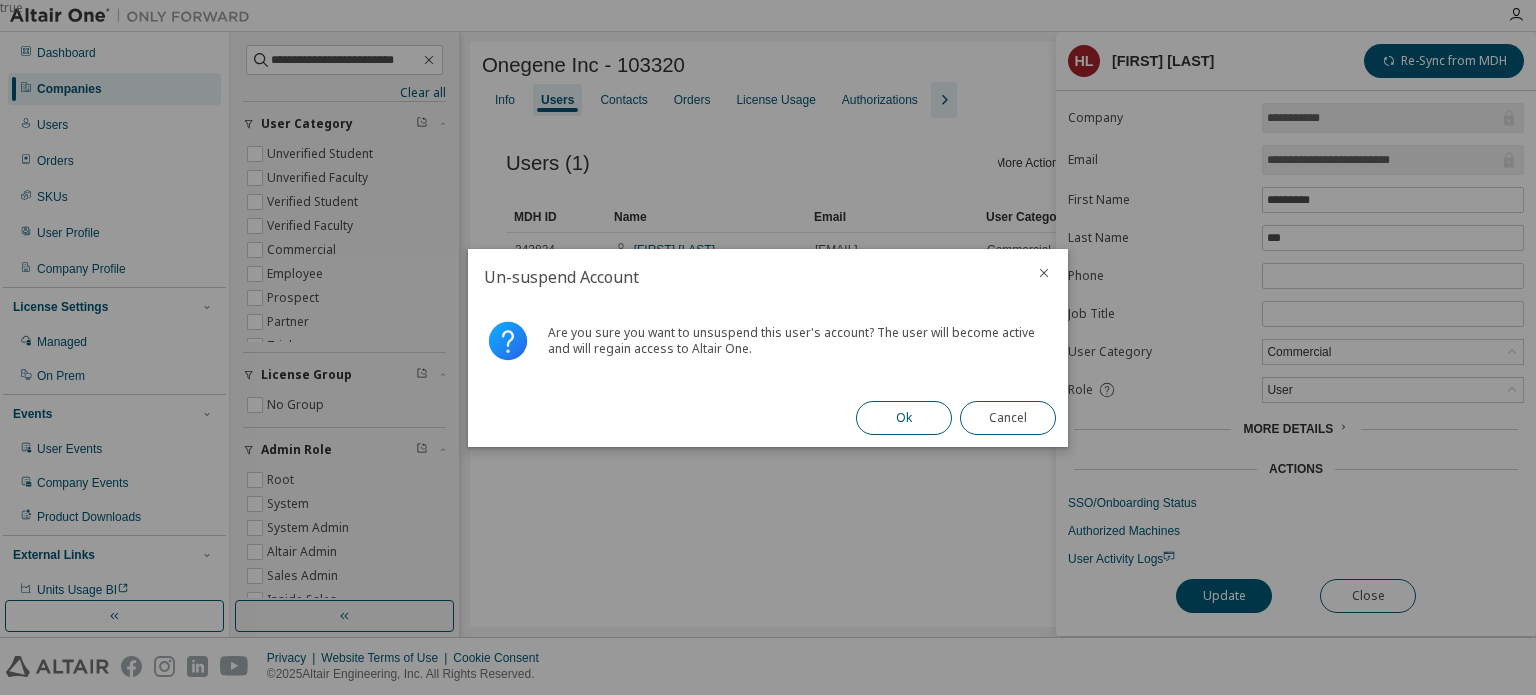 click on "Ok" at bounding box center [904, 418] 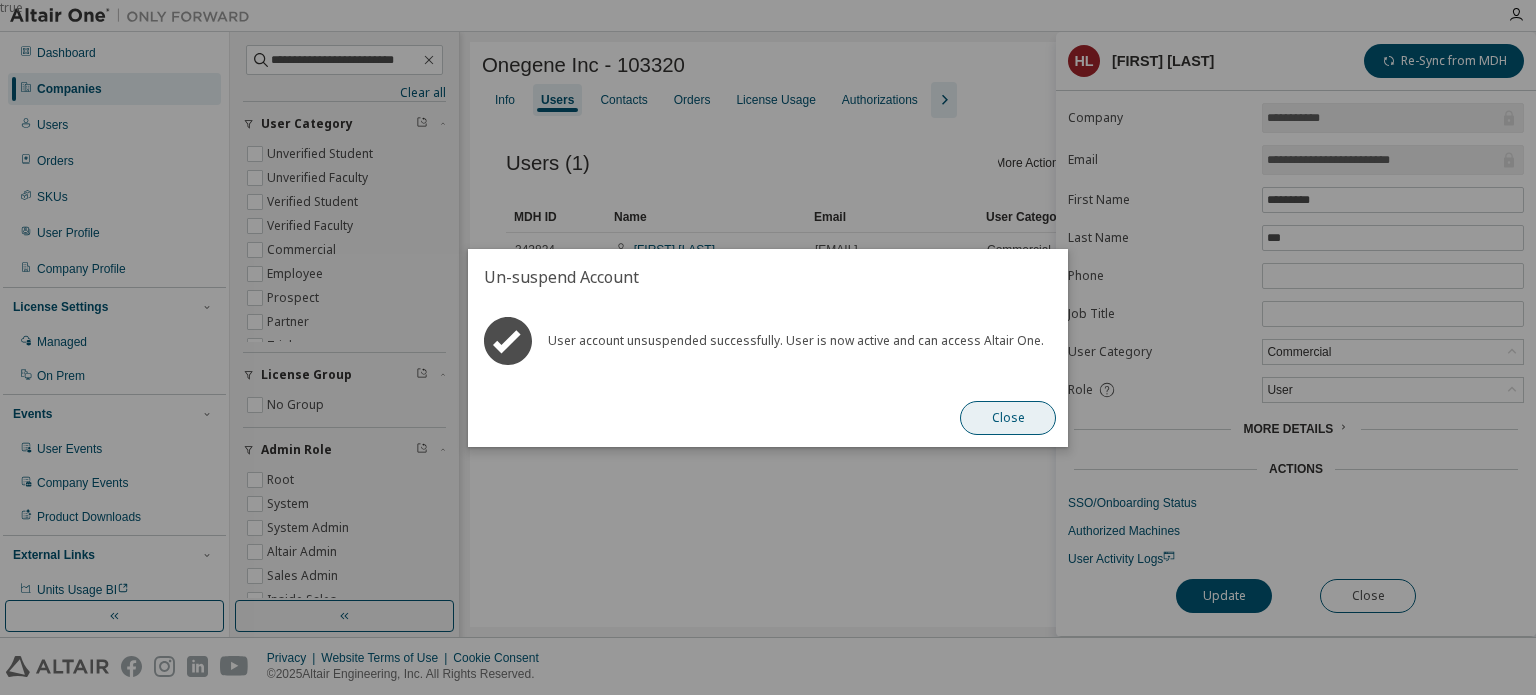click on "Close" at bounding box center (1008, 418) 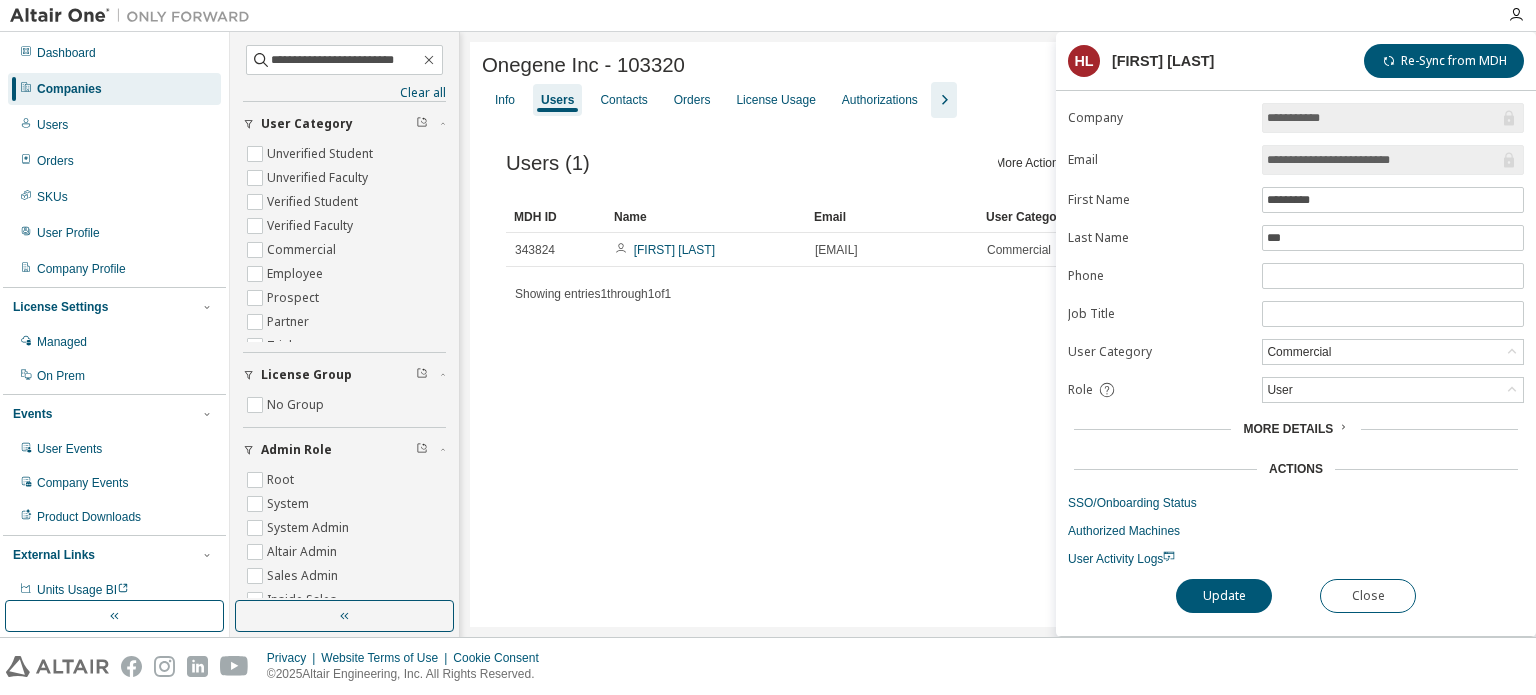 click on "**********" at bounding box center (1296, 335) 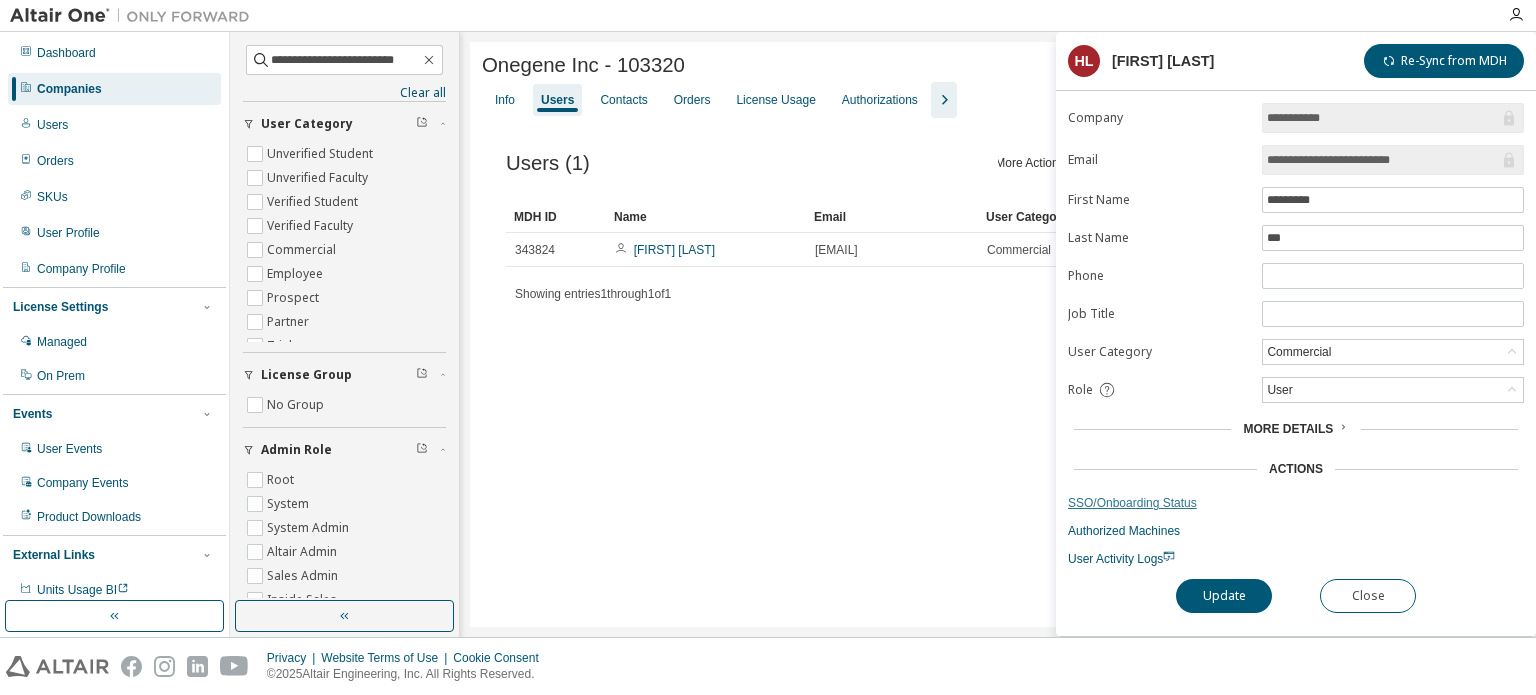 click on "SSO/Onboarding Status" at bounding box center (1296, 503) 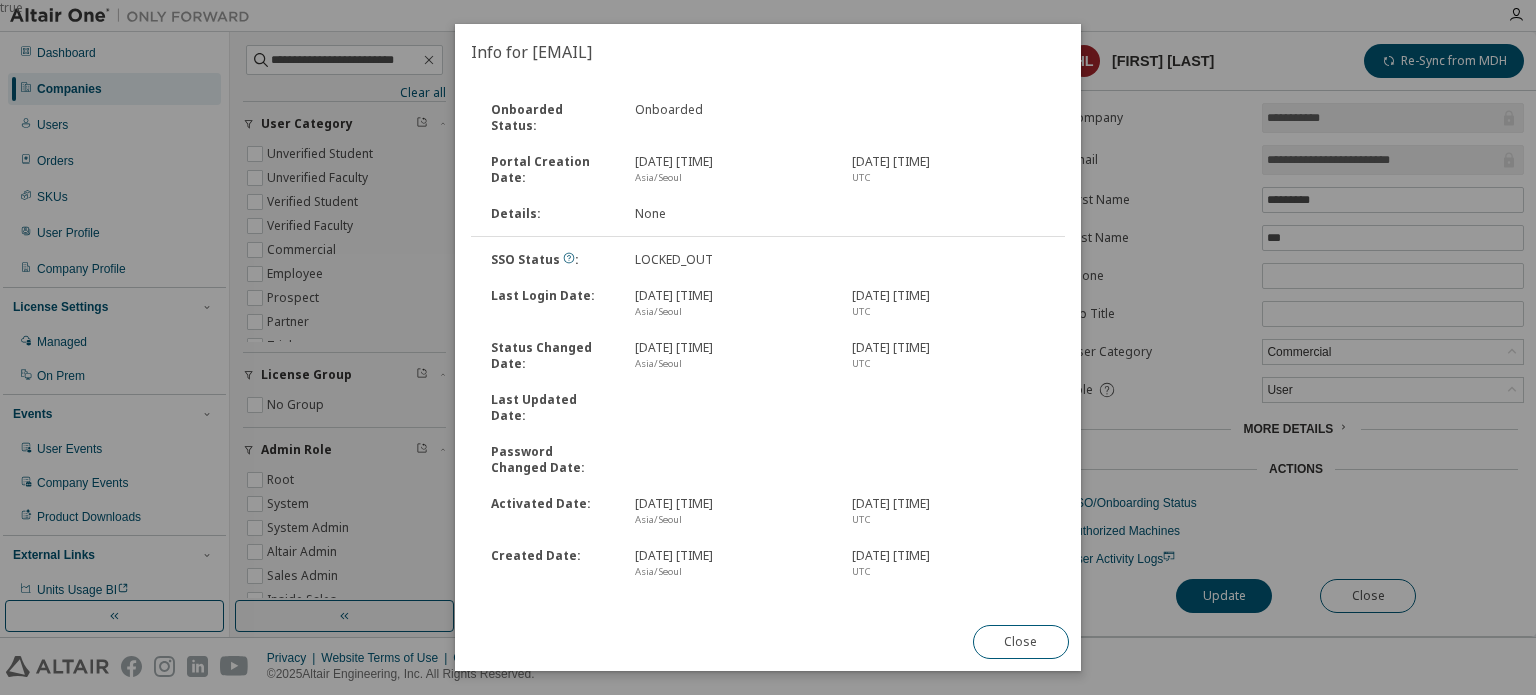 click on "Unlock Account" at bounding box center [515, 619] 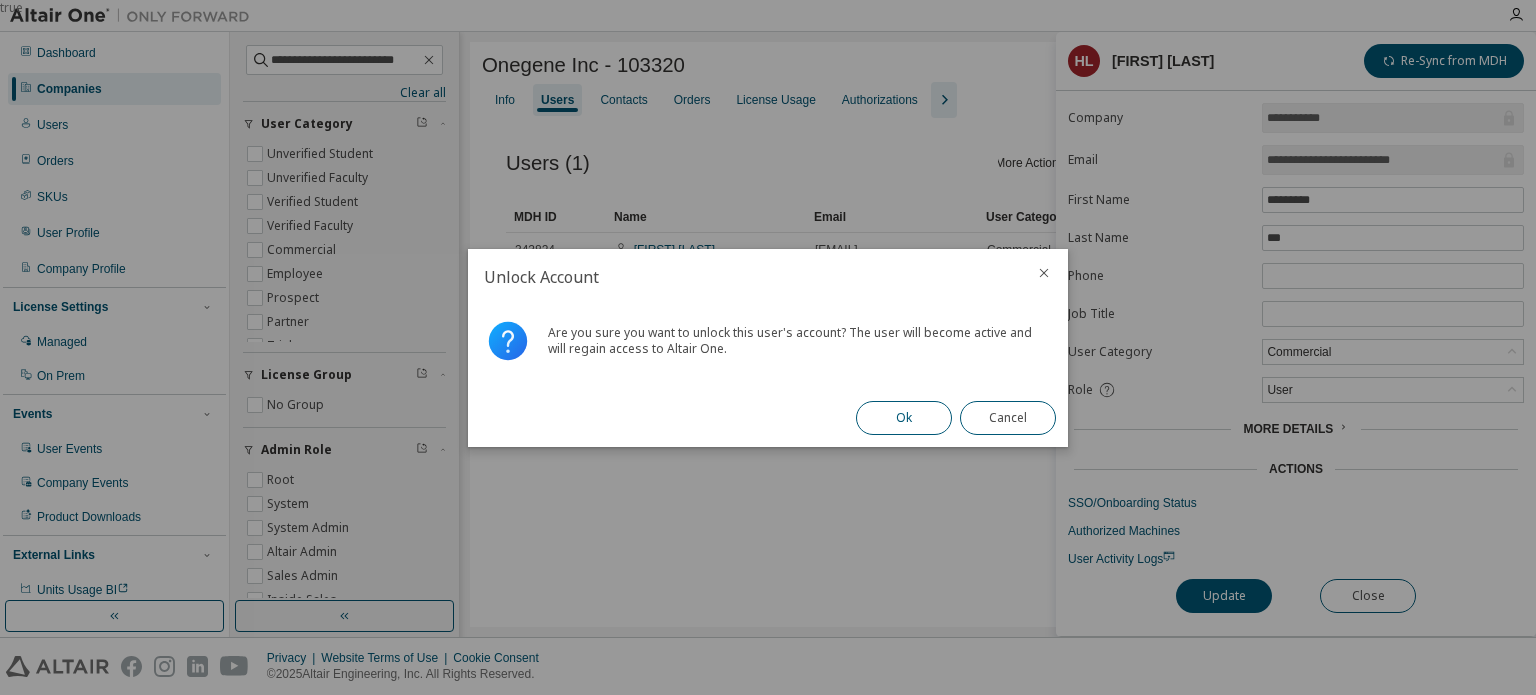 click on "Ok" at bounding box center [904, 418] 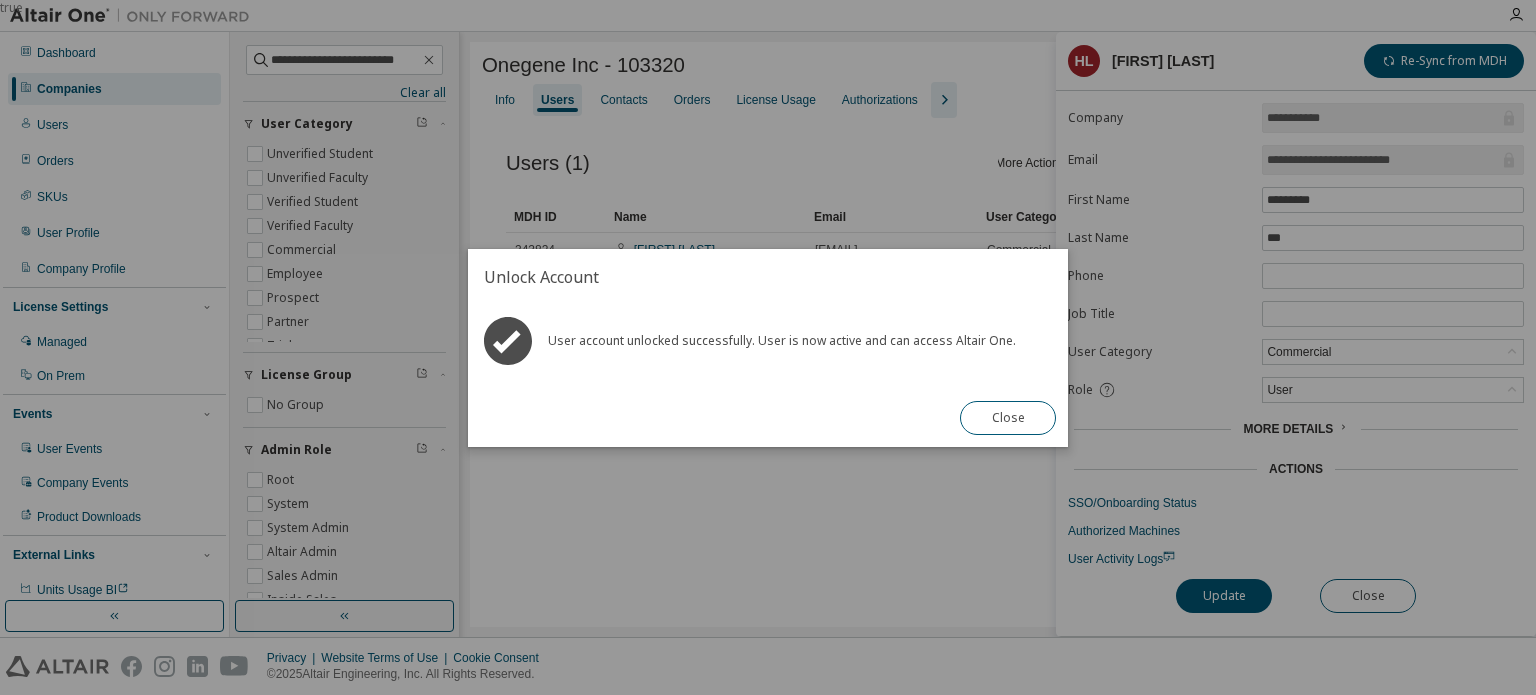 click on "Close" at bounding box center (1008, 418) 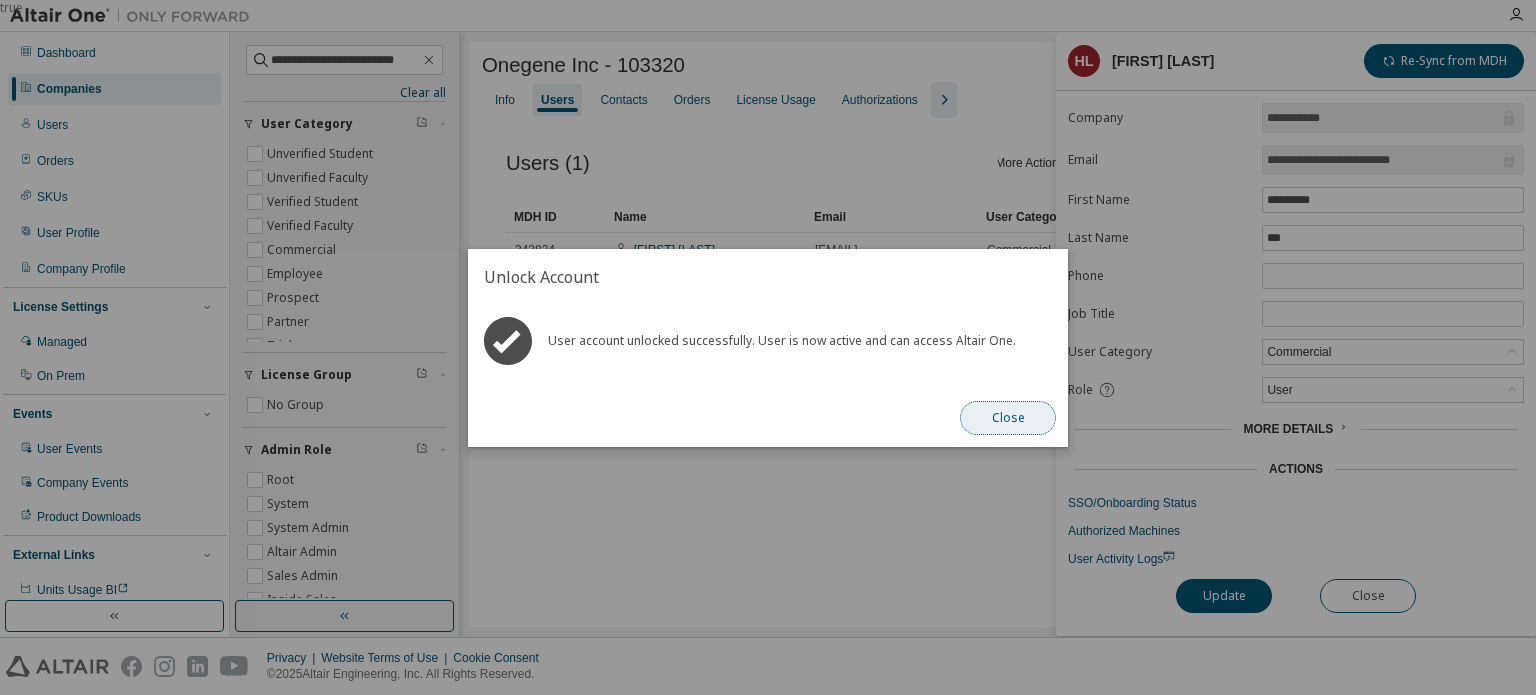 click on "Close" at bounding box center [1008, 418] 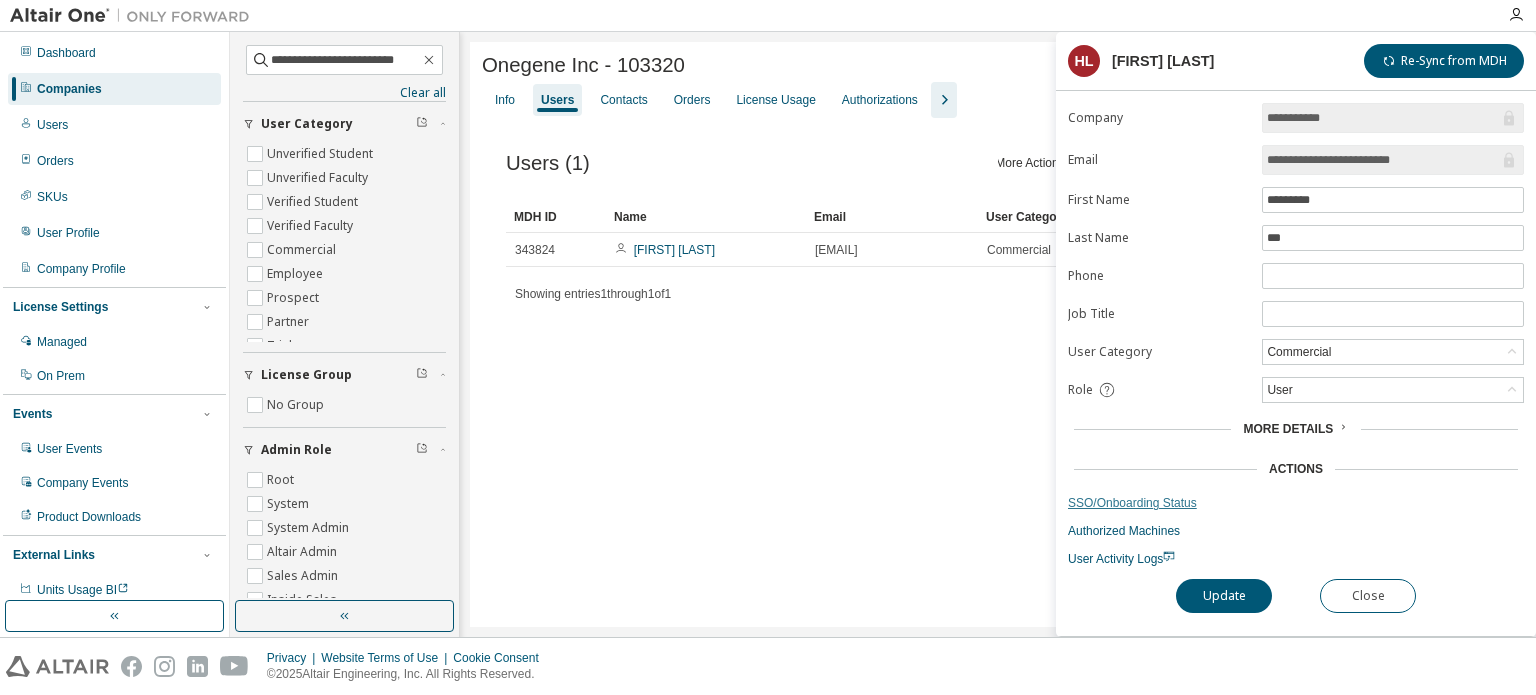 click on "SSO/Onboarding Status" at bounding box center (1296, 503) 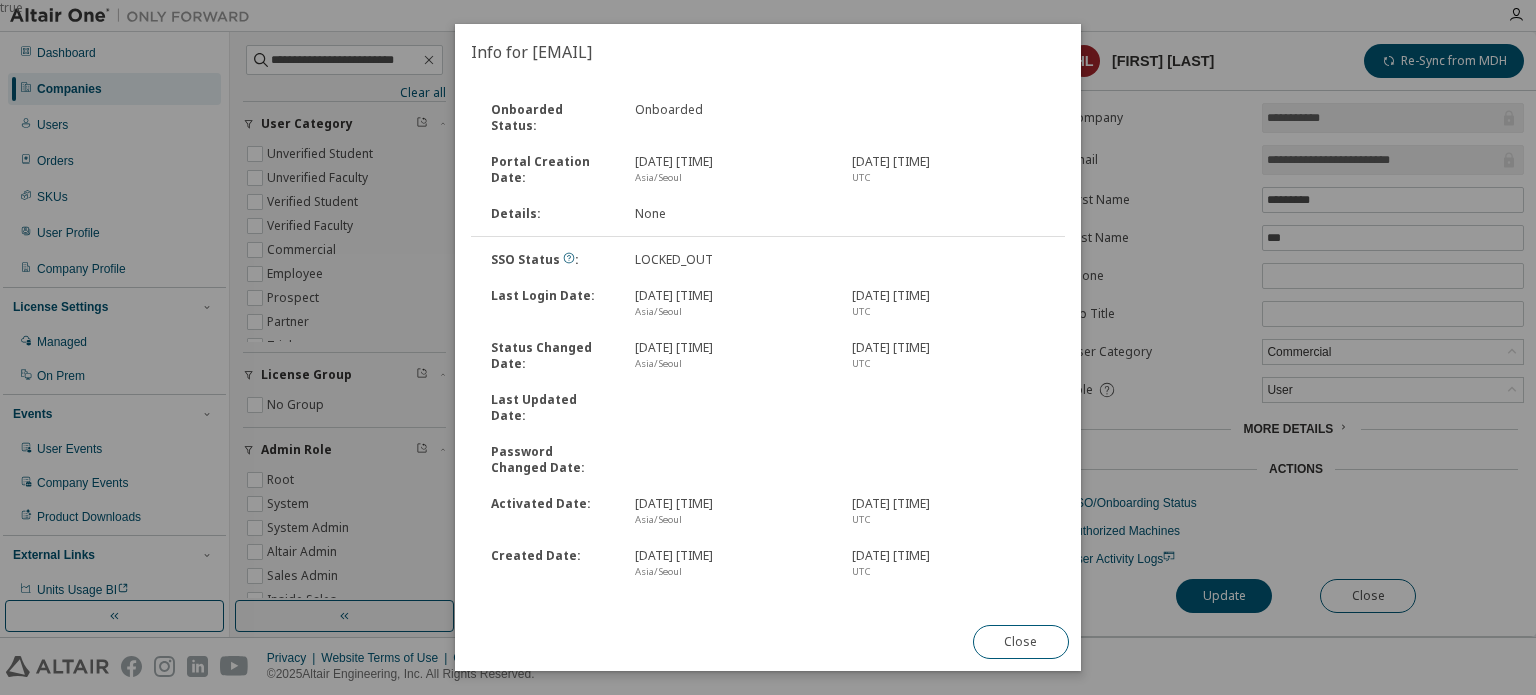 click on "Reset Password" at bounding box center [612, 619] 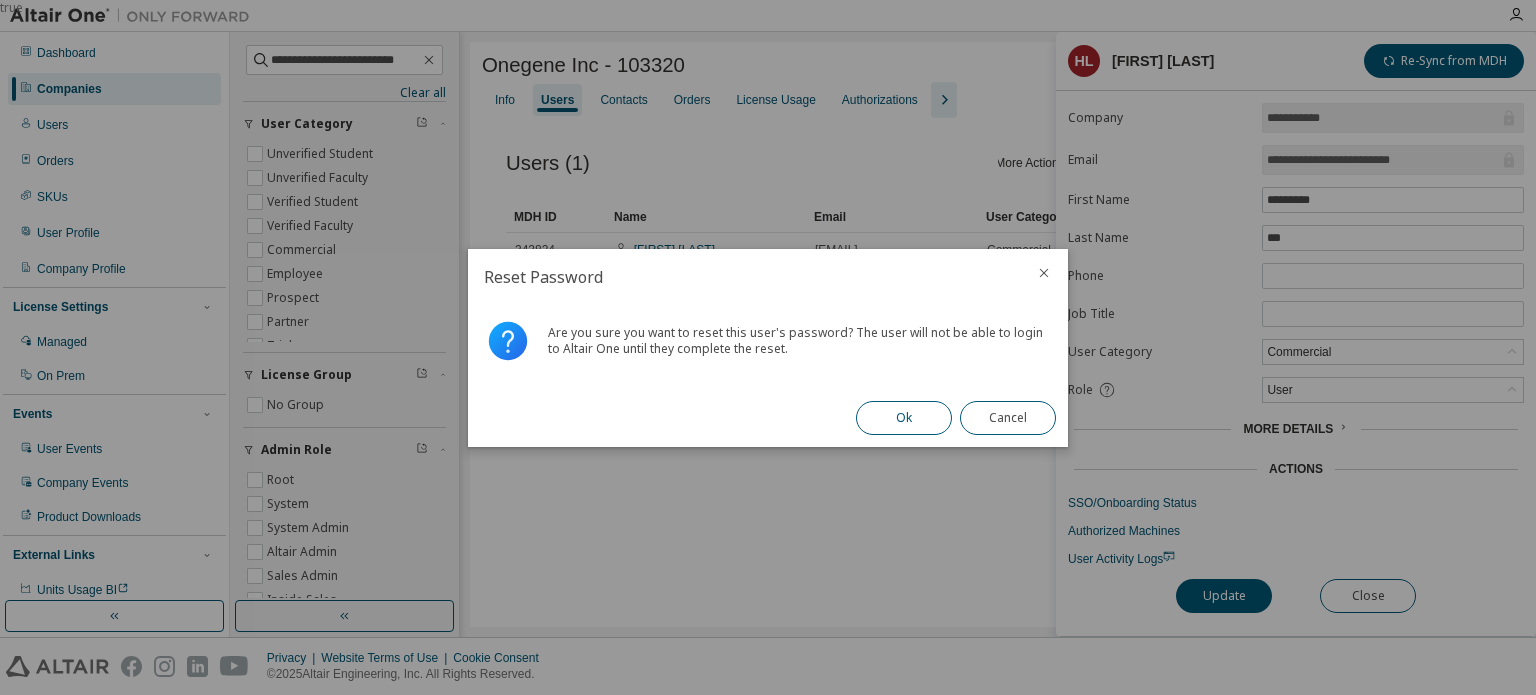 click on "Ok" at bounding box center (904, 418) 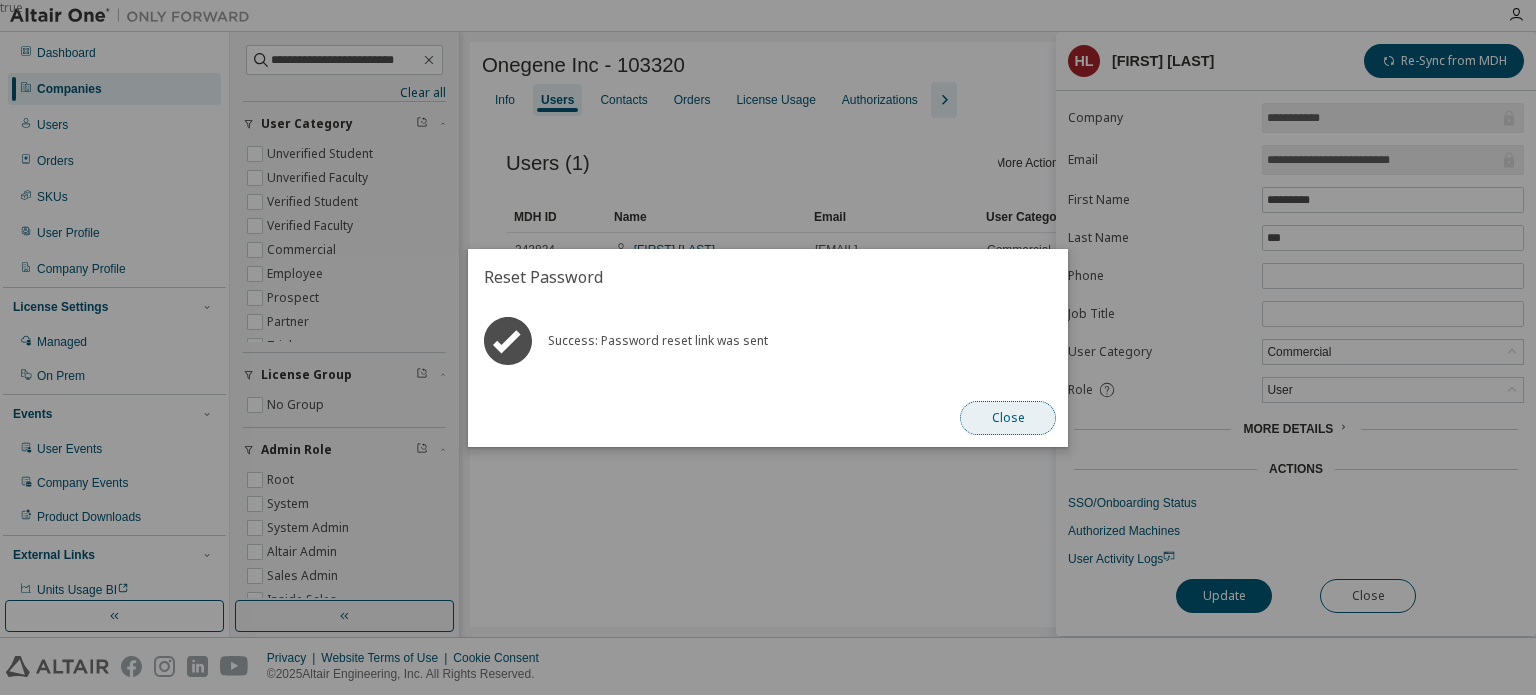 click on "Close" at bounding box center [1008, 418] 